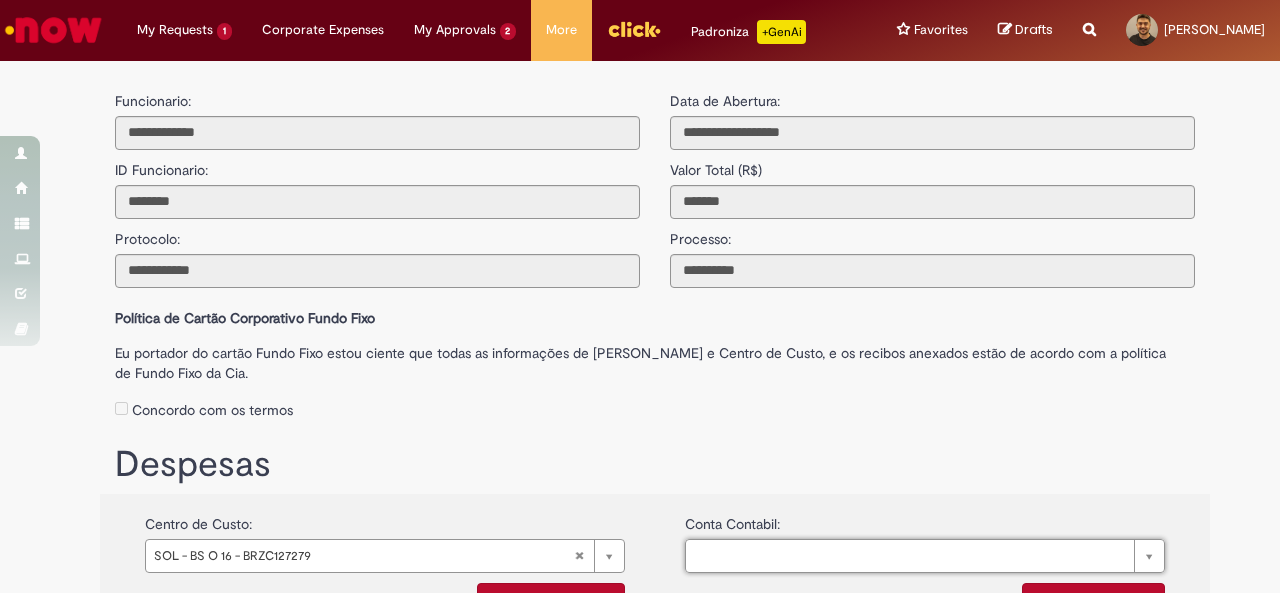 scroll, scrollTop: 0, scrollLeft: 0, axis: both 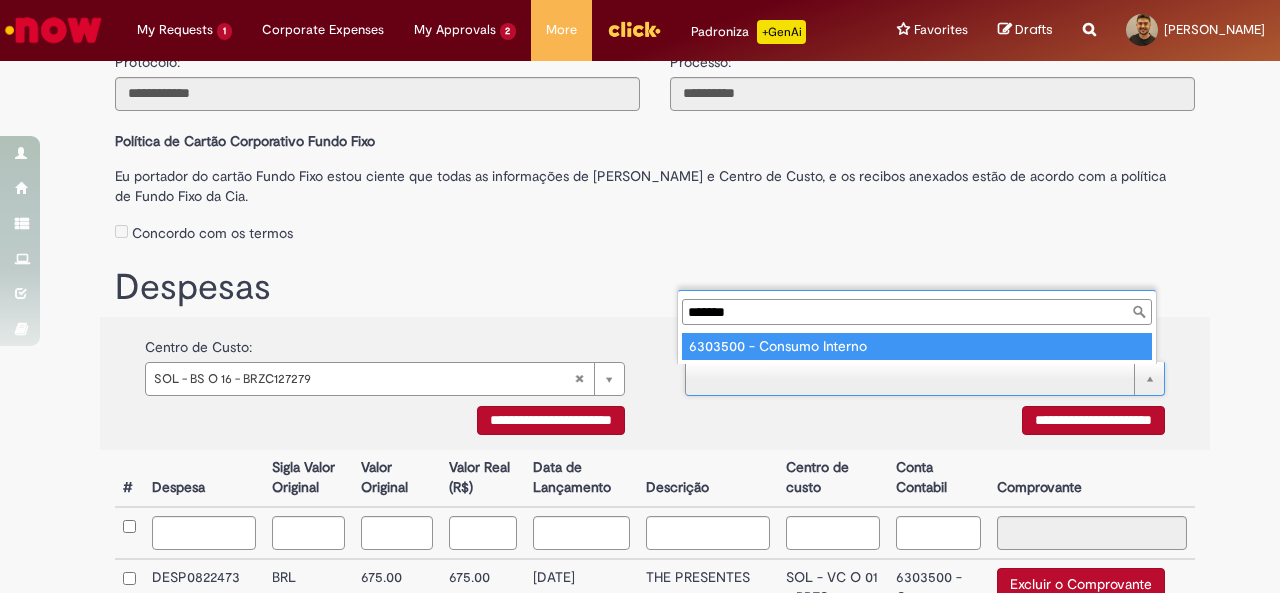 type on "*******" 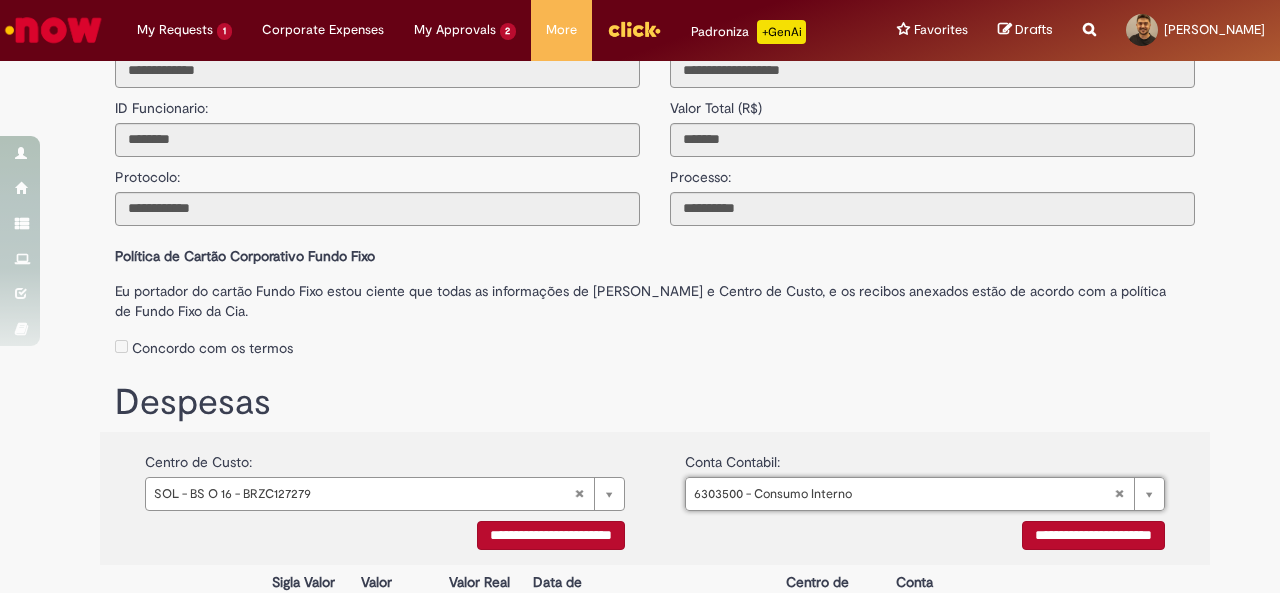 scroll, scrollTop: 0, scrollLeft: 0, axis: both 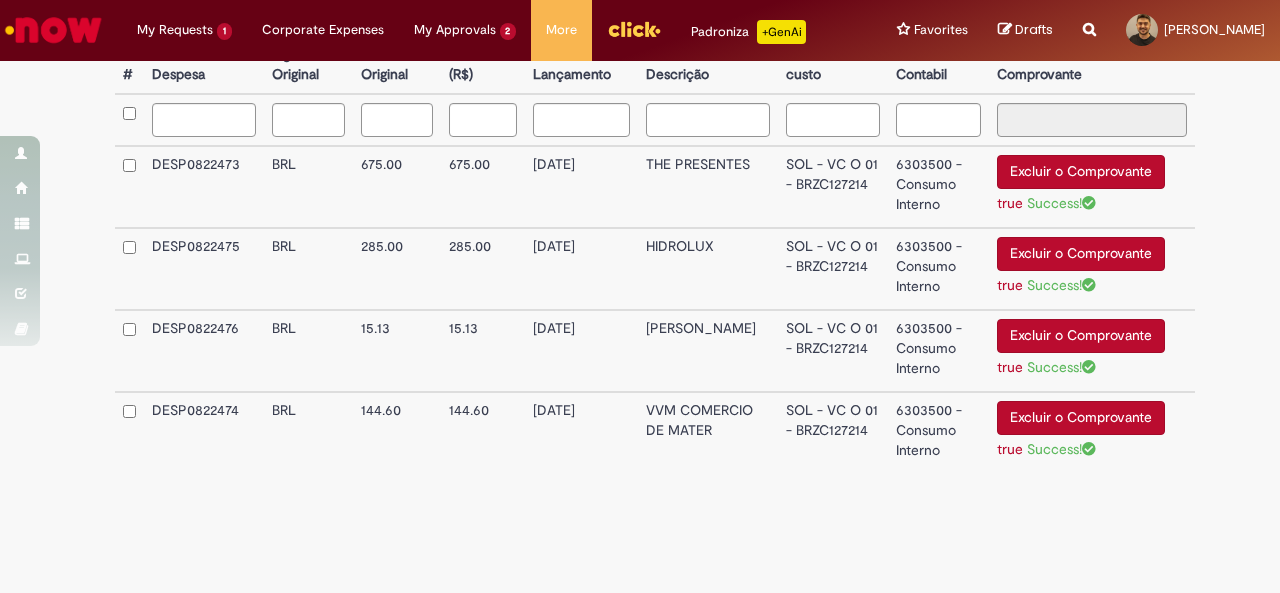 click on "**********" at bounding box center (655, 285) 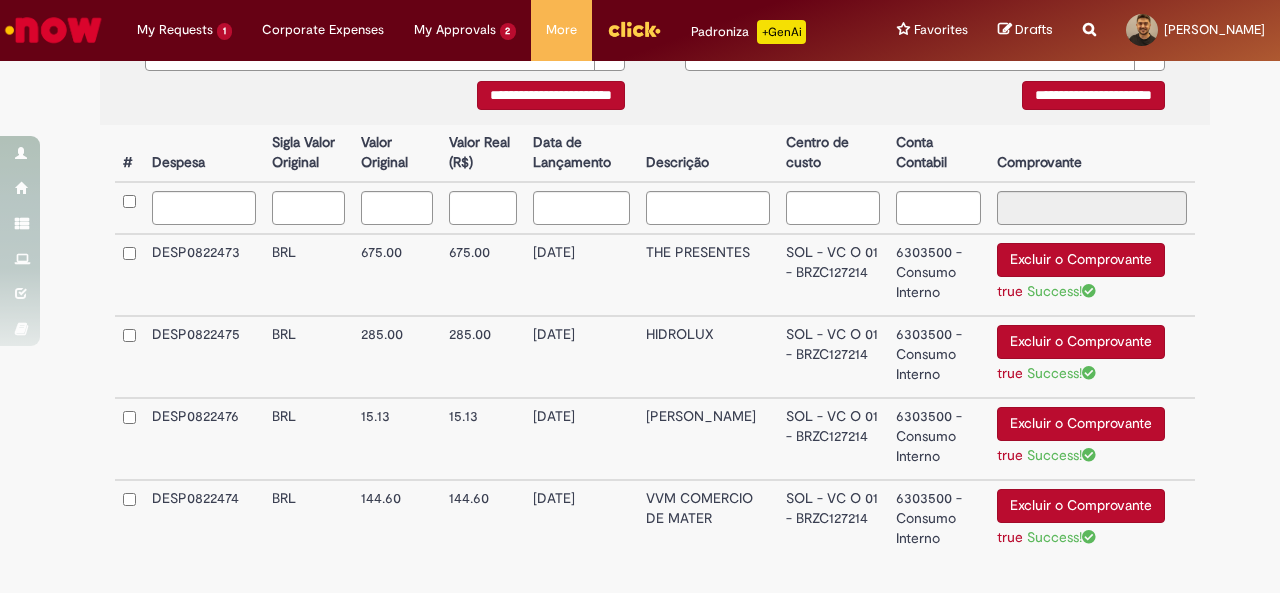 scroll, scrollTop: 290, scrollLeft: 0, axis: vertical 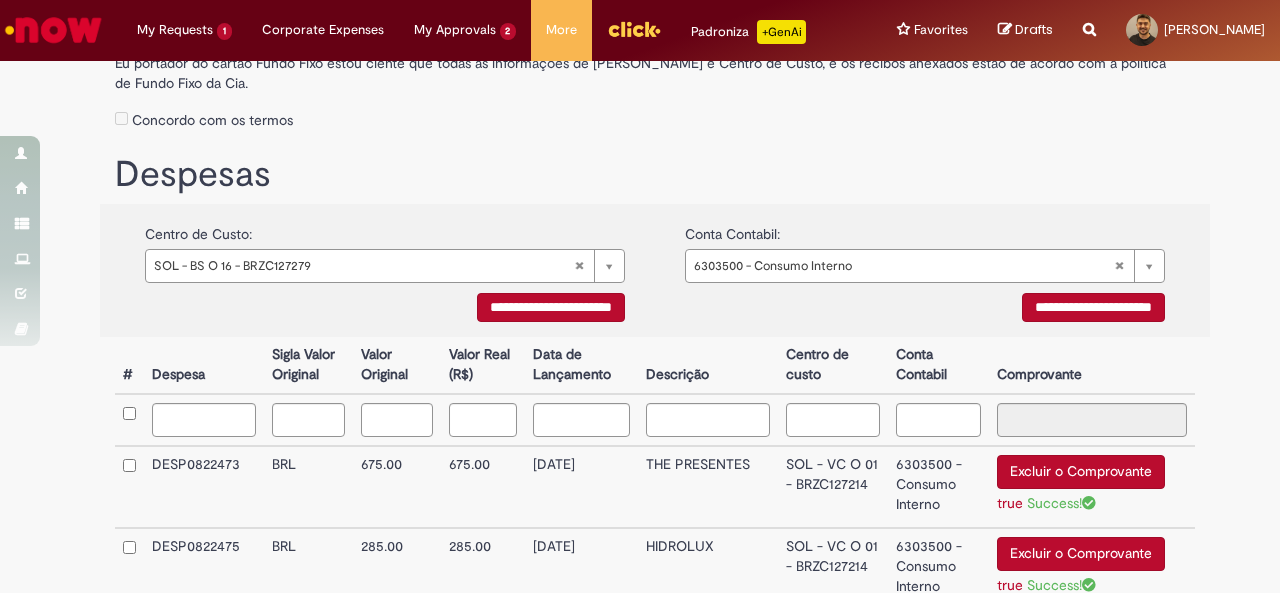 click at bounding box center (204, 420) 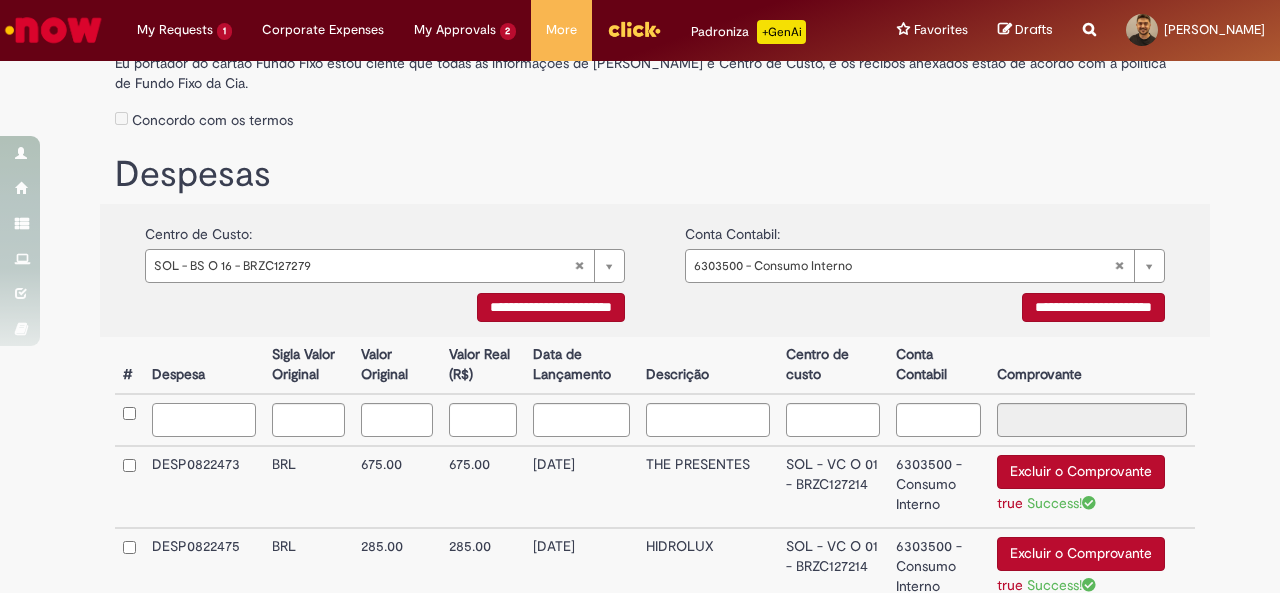 click at bounding box center (204, 420) 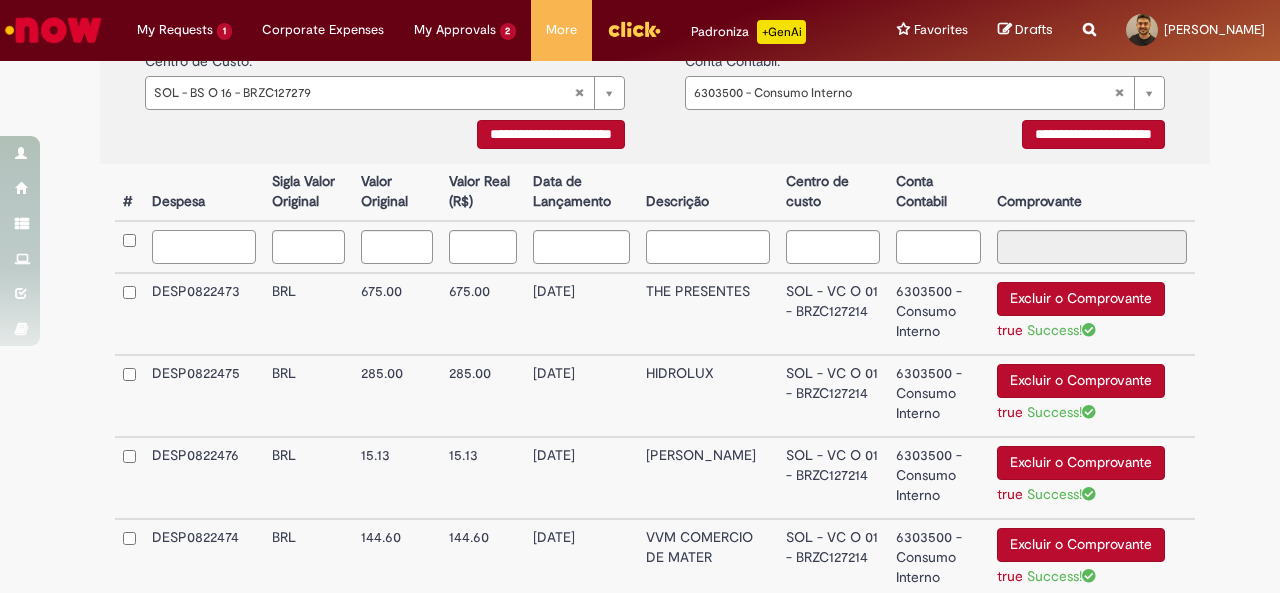 scroll, scrollTop: 390, scrollLeft: 0, axis: vertical 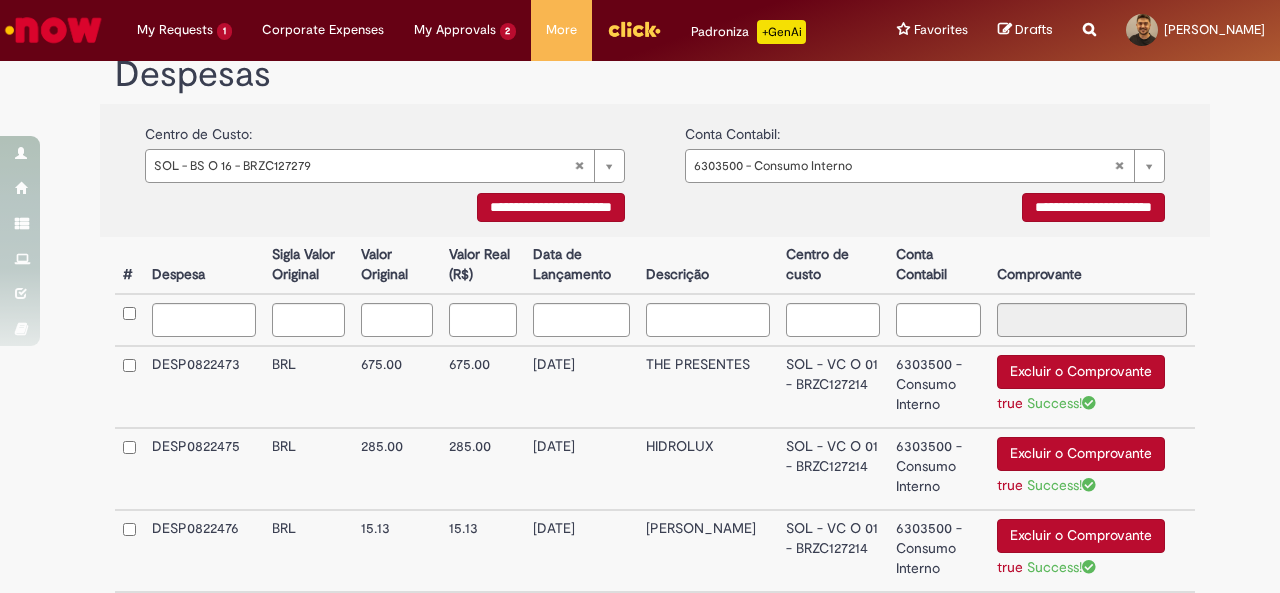 click on "**********" at bounding box center (1093, 207) 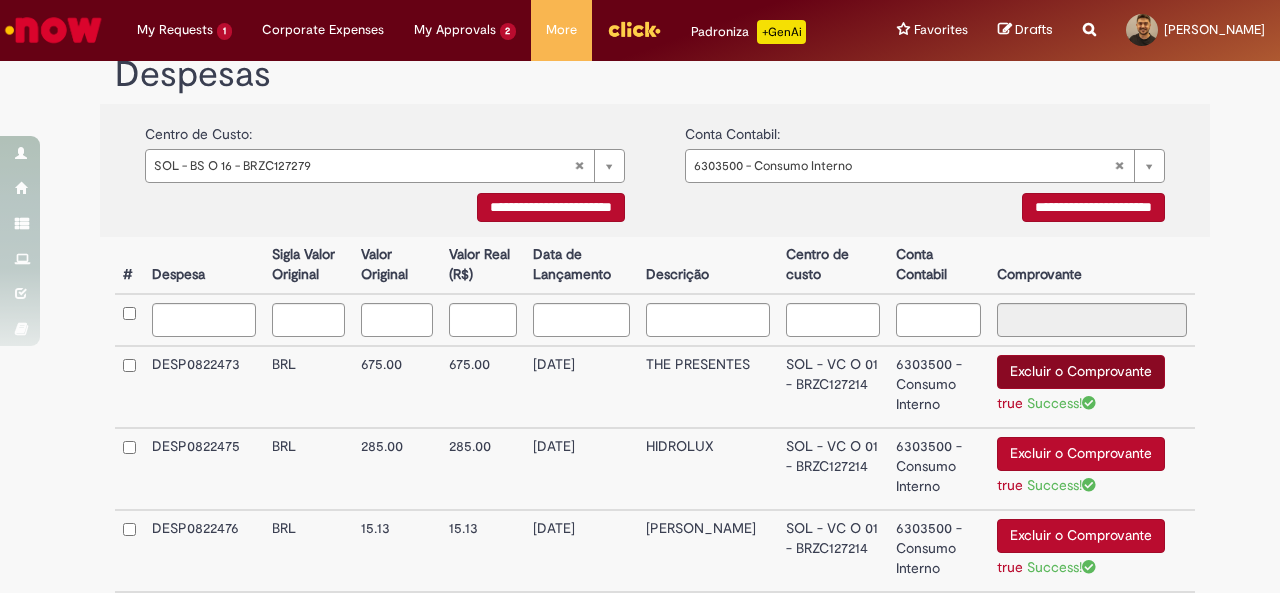 scroll, scrollTop: 590, scrollLeft: 0, axis: vertical 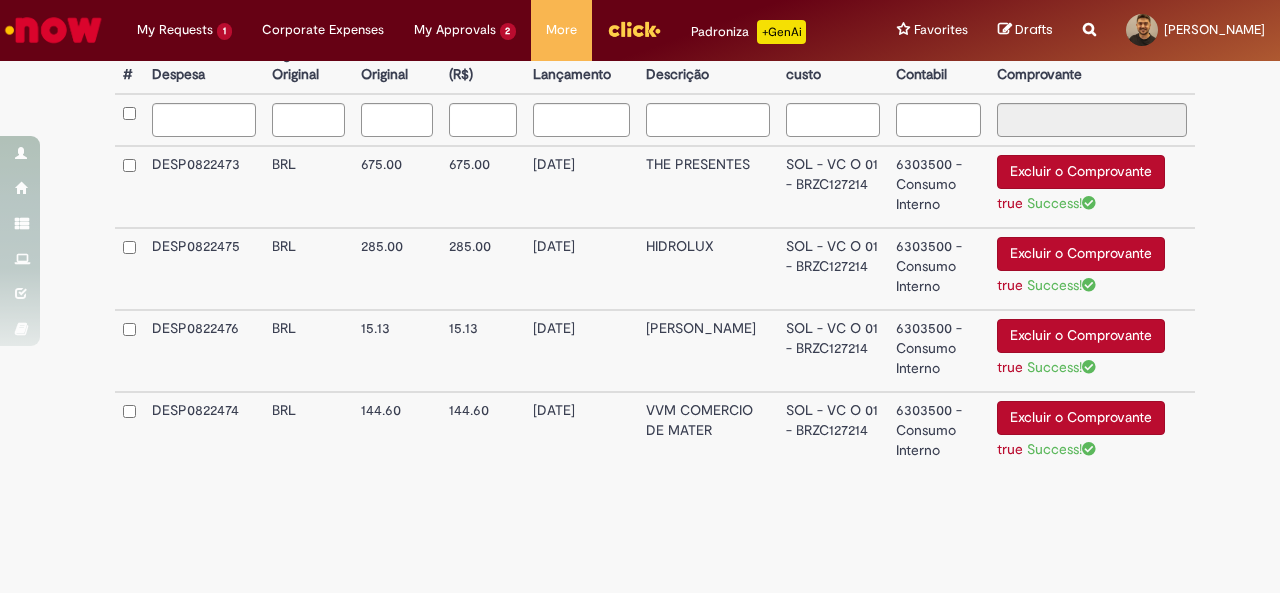 click on "Success!" at bounding box center [1061, 449] 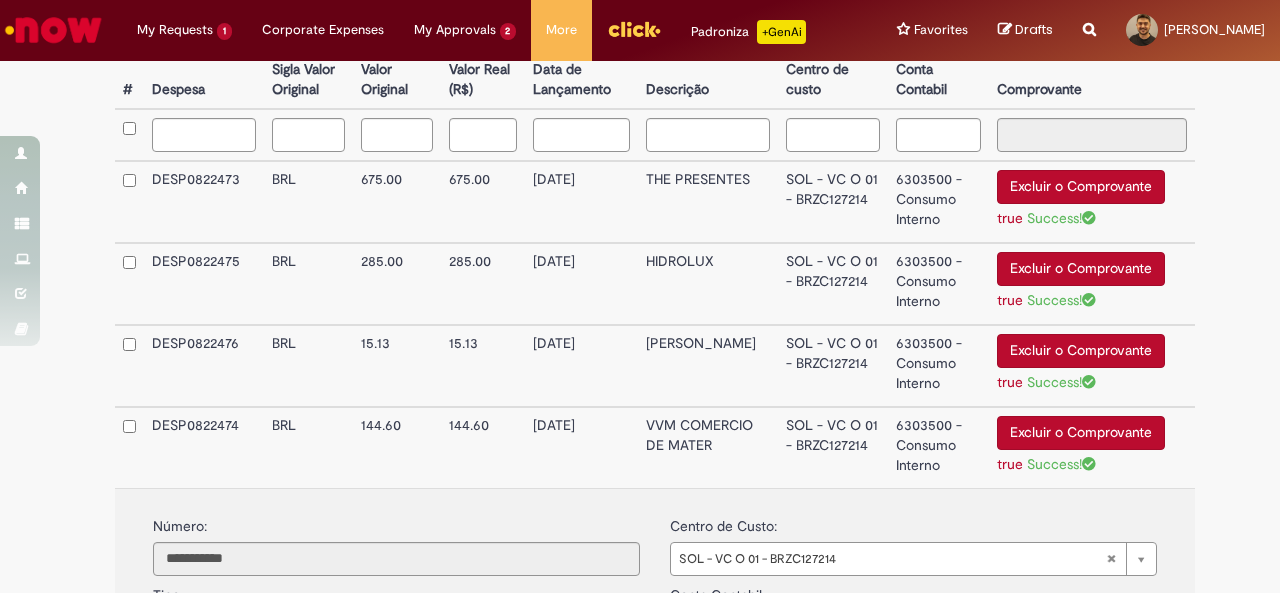 scroll, scrollTop: 324, scrollLeft: 0, axis: vertical 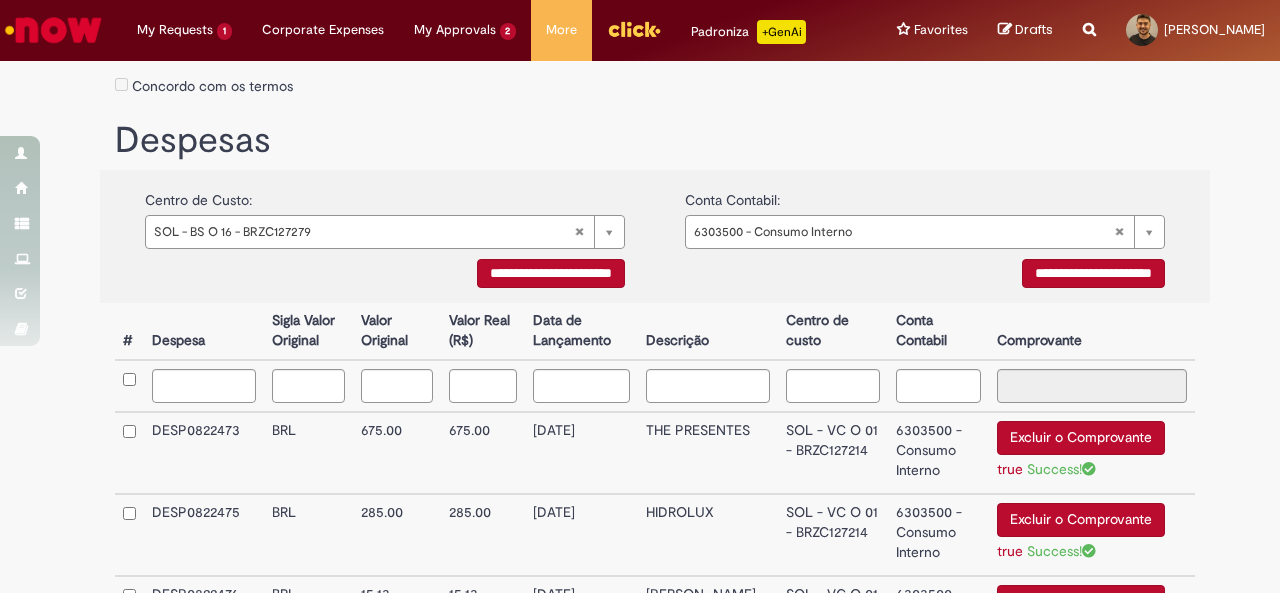 click on "**********" at bounding box center [1093, 273] 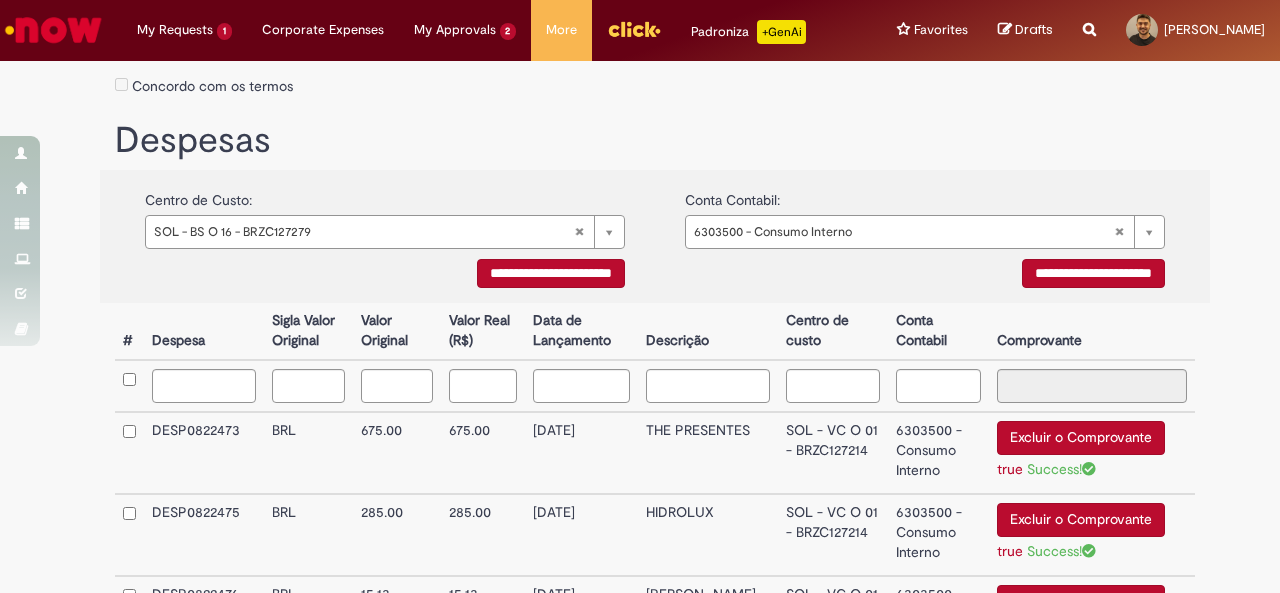 click on "**********" at bounding box center (385, 276) 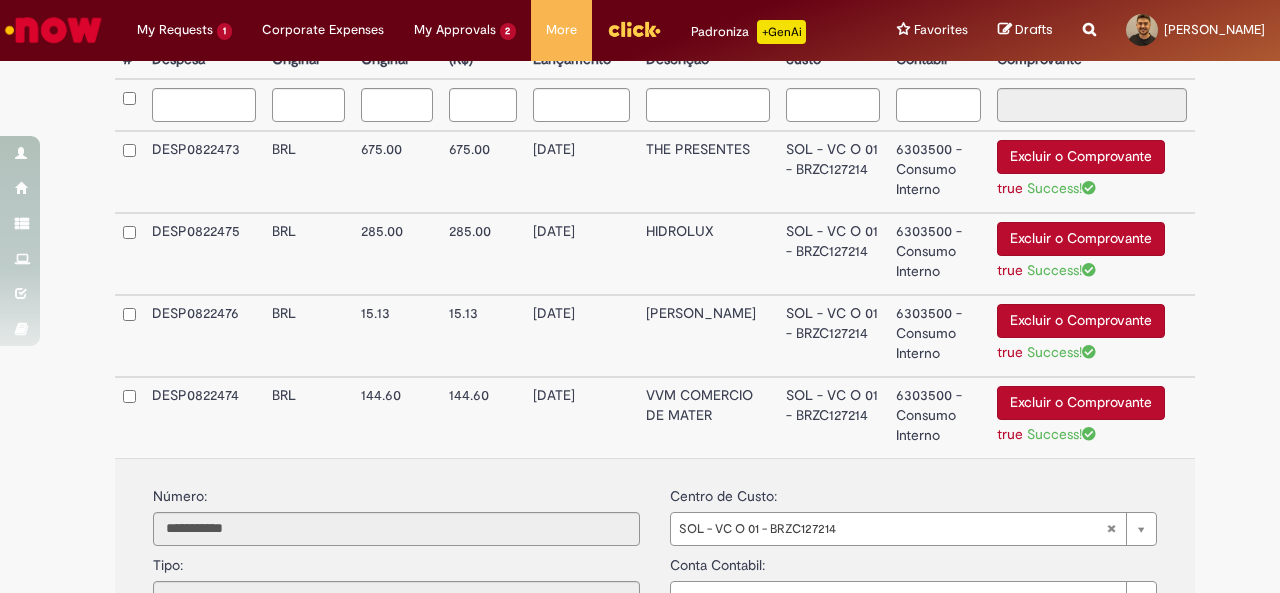 scroll, scrollTop: 824, scrollLeft: 0, axis: vertical 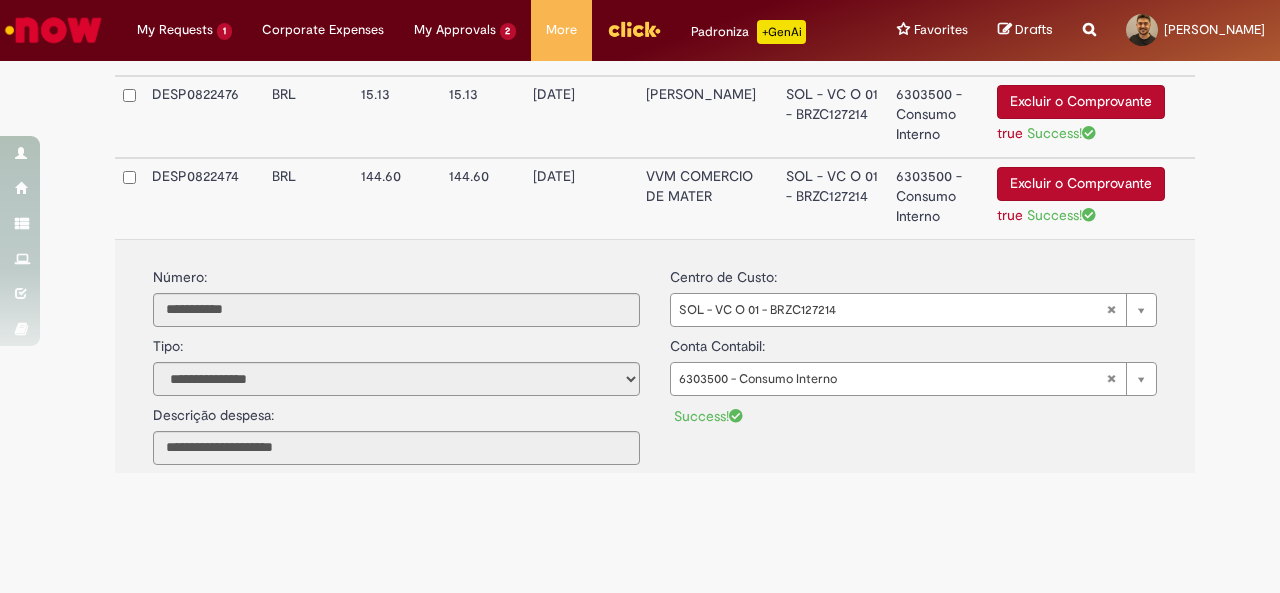 click at bounding box center (655, 498) 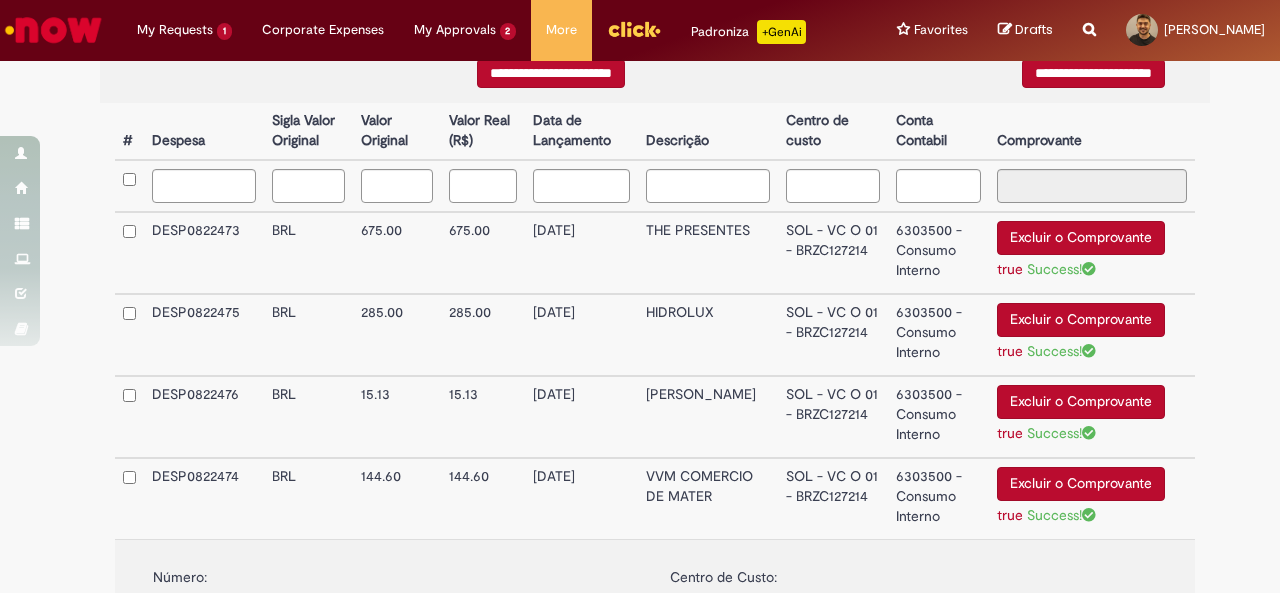 scroll, scrollTop: 324, scrollLeft: 0, axis: vertical 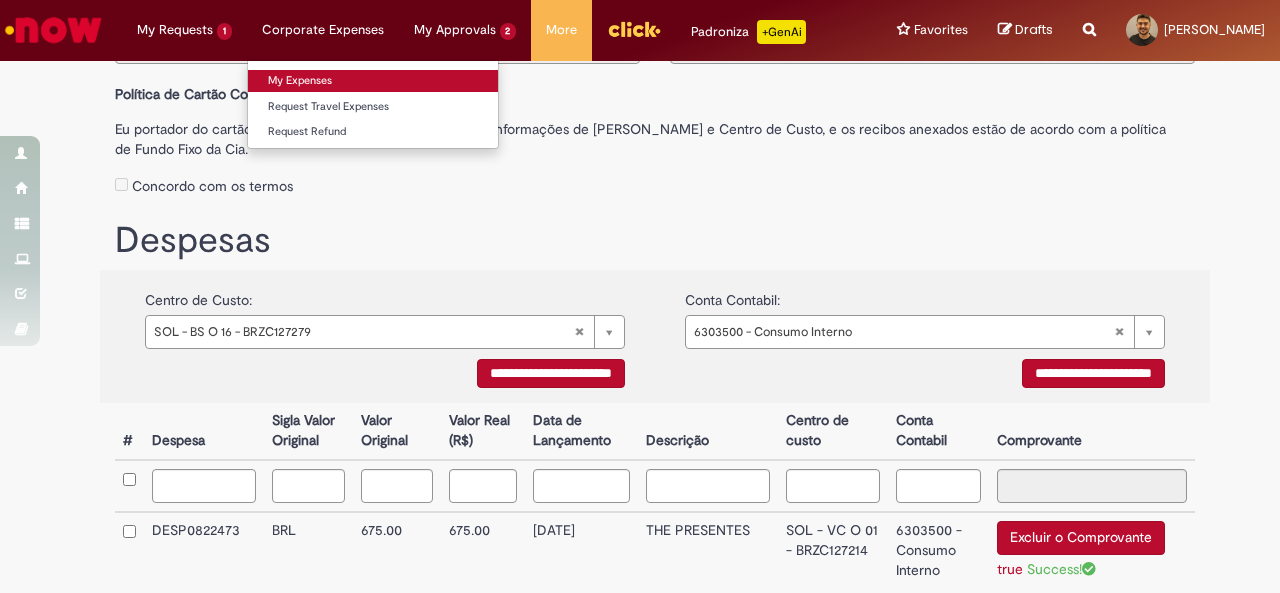 click on "My Expenses" at bounding box center [373, 81] 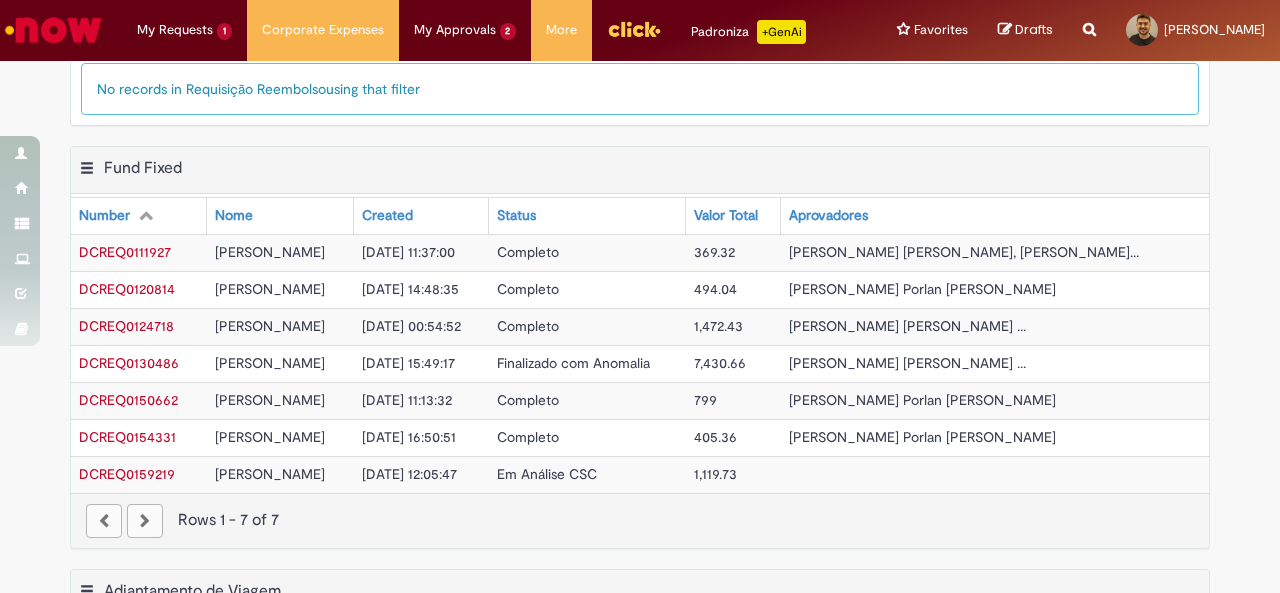 scroll, scrollTop: 100, scrollLeft: 0, axis: vertical 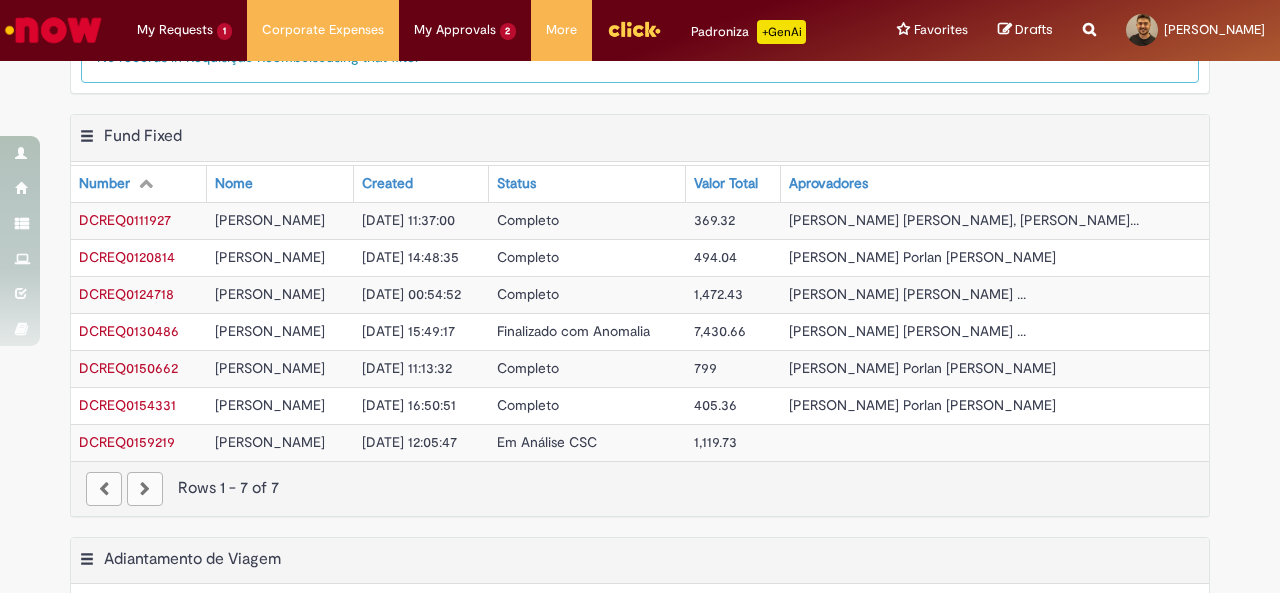 click on "[DATE] 12:05:47" at bounding box center (421, 442) 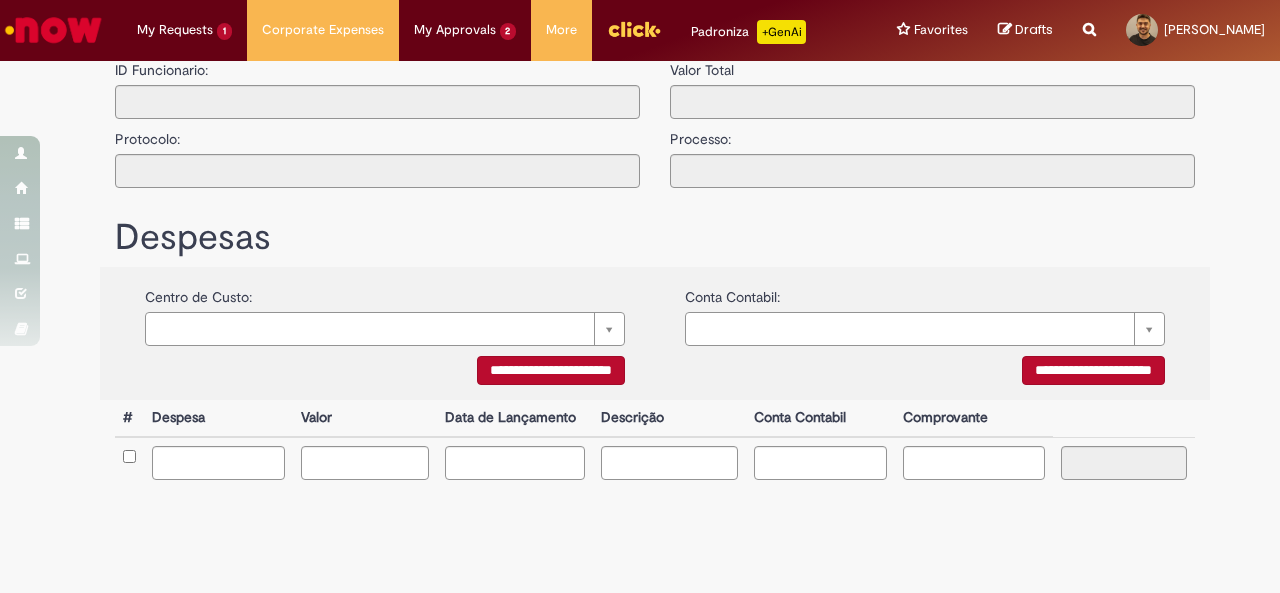 type on "**********" 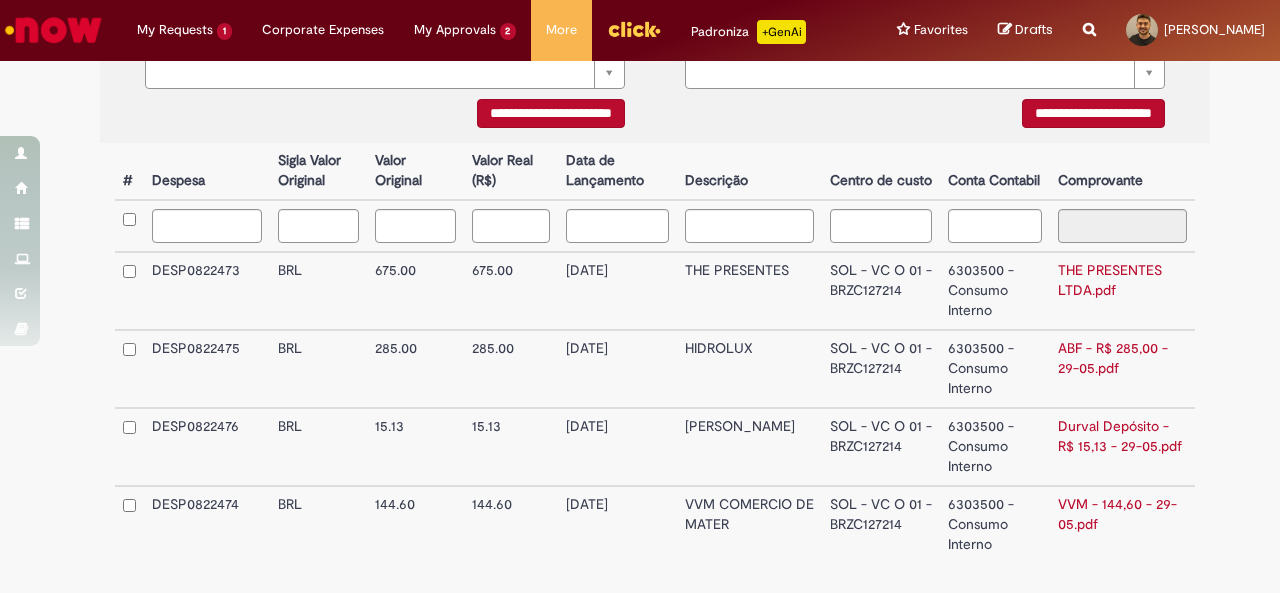 scroll, scrollTop: 577, scrollLeft: 0, axis: vertical 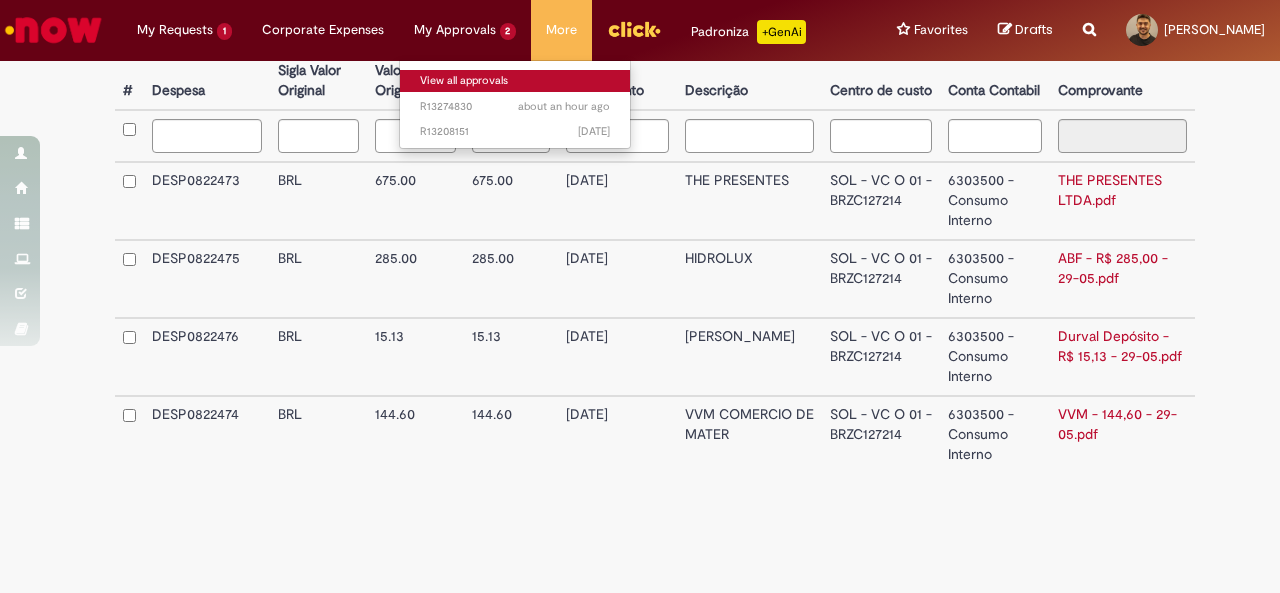 click on "View all approvals" at bounding box center [515, 81] 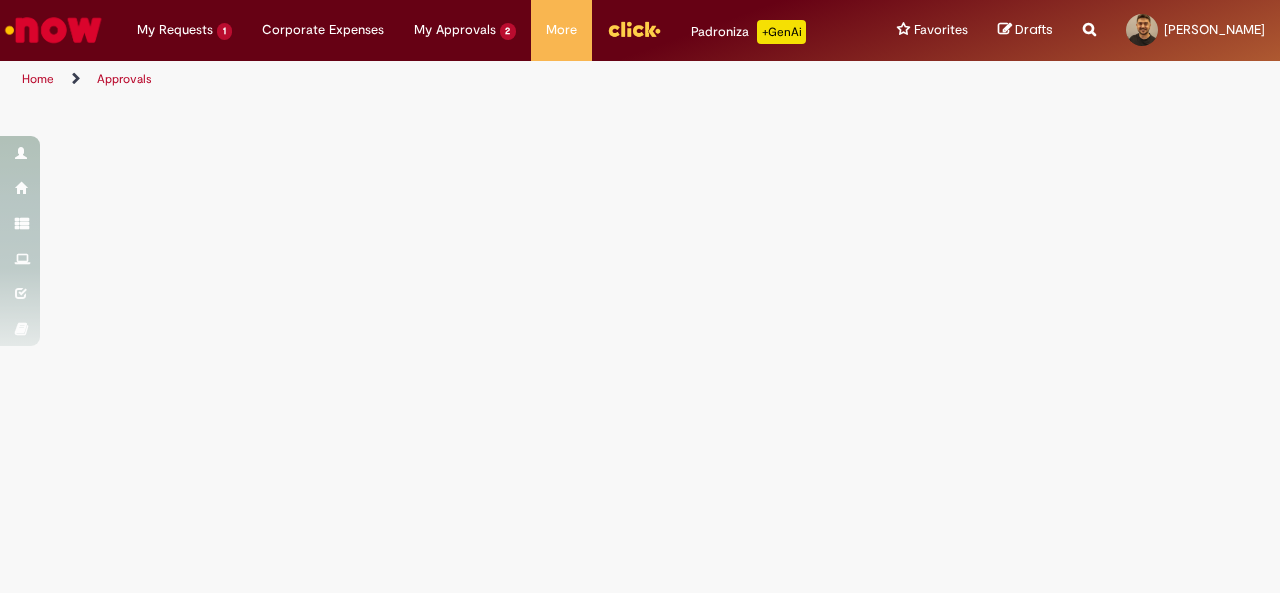 scroll, scrollTop: 0, scrollLeft: 0, axis: both 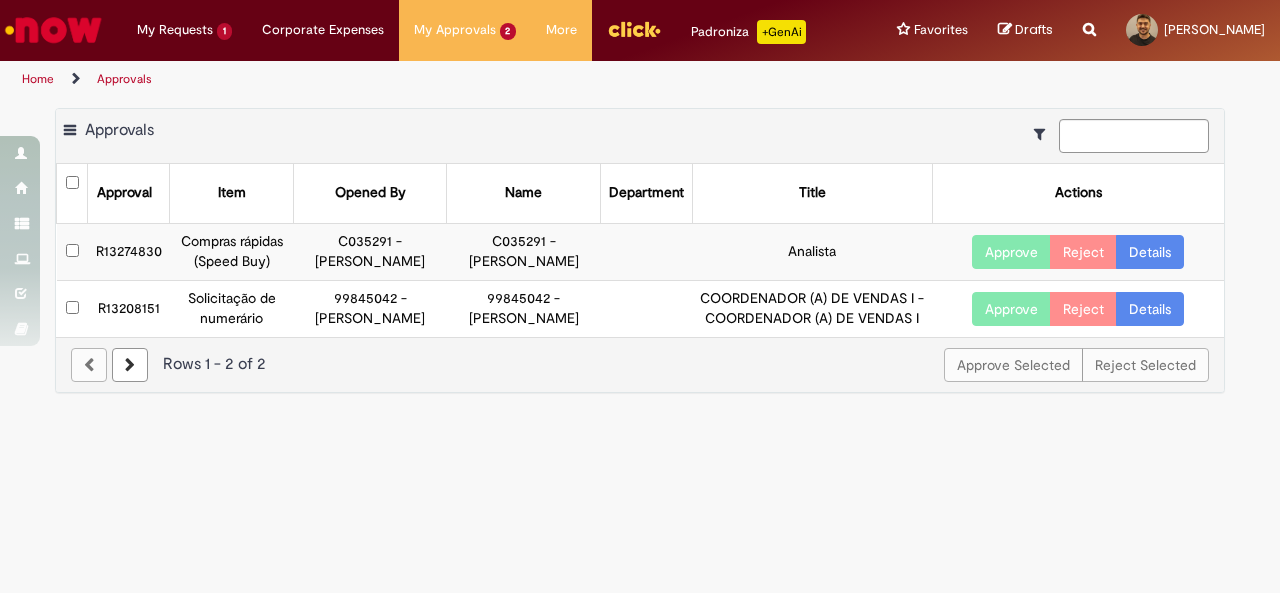 click on "Approve" at bounding box center [1011, 252] 